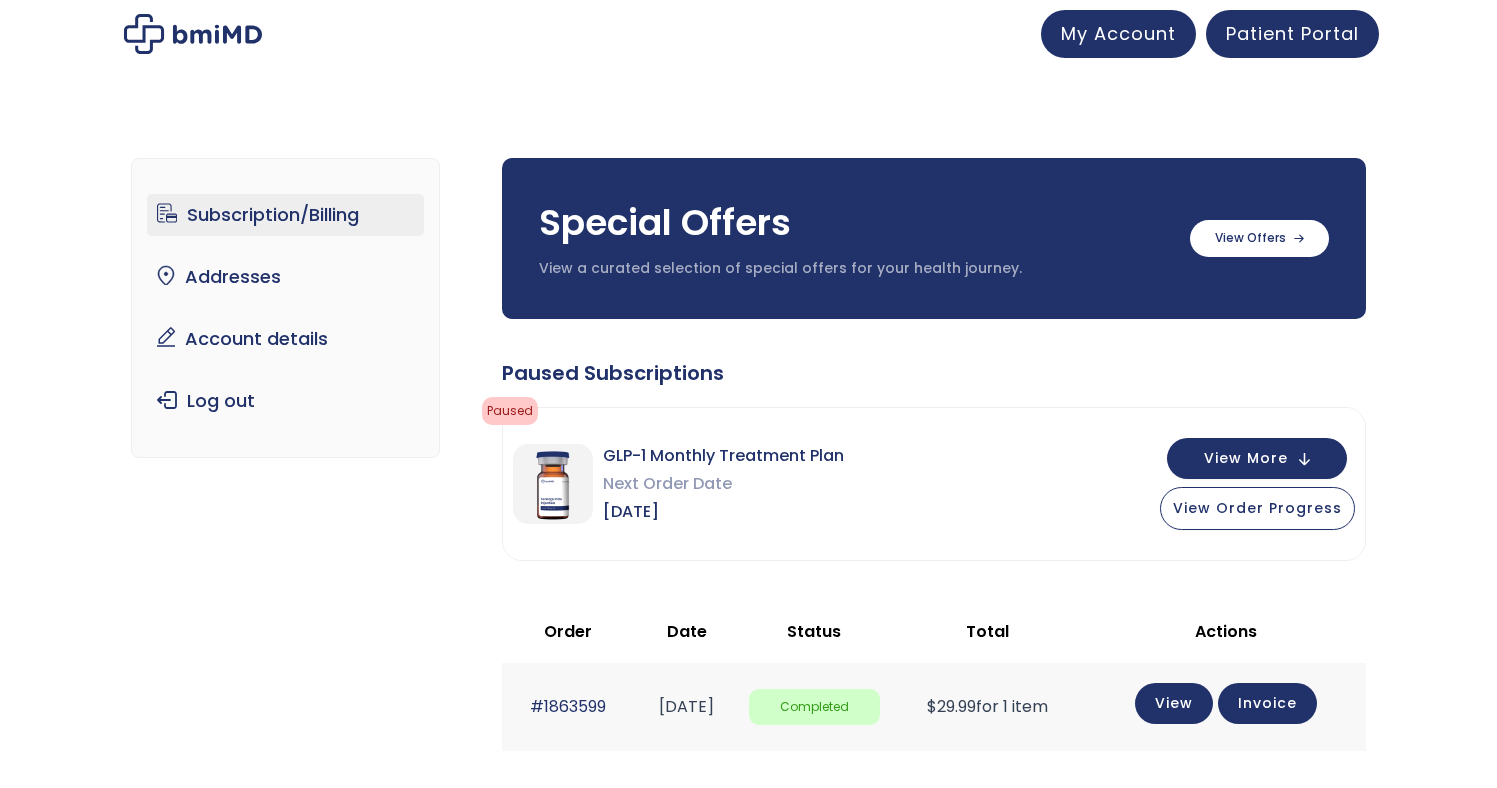 scroll, scrollTop: 0, scrollLeft: 0, axis: both 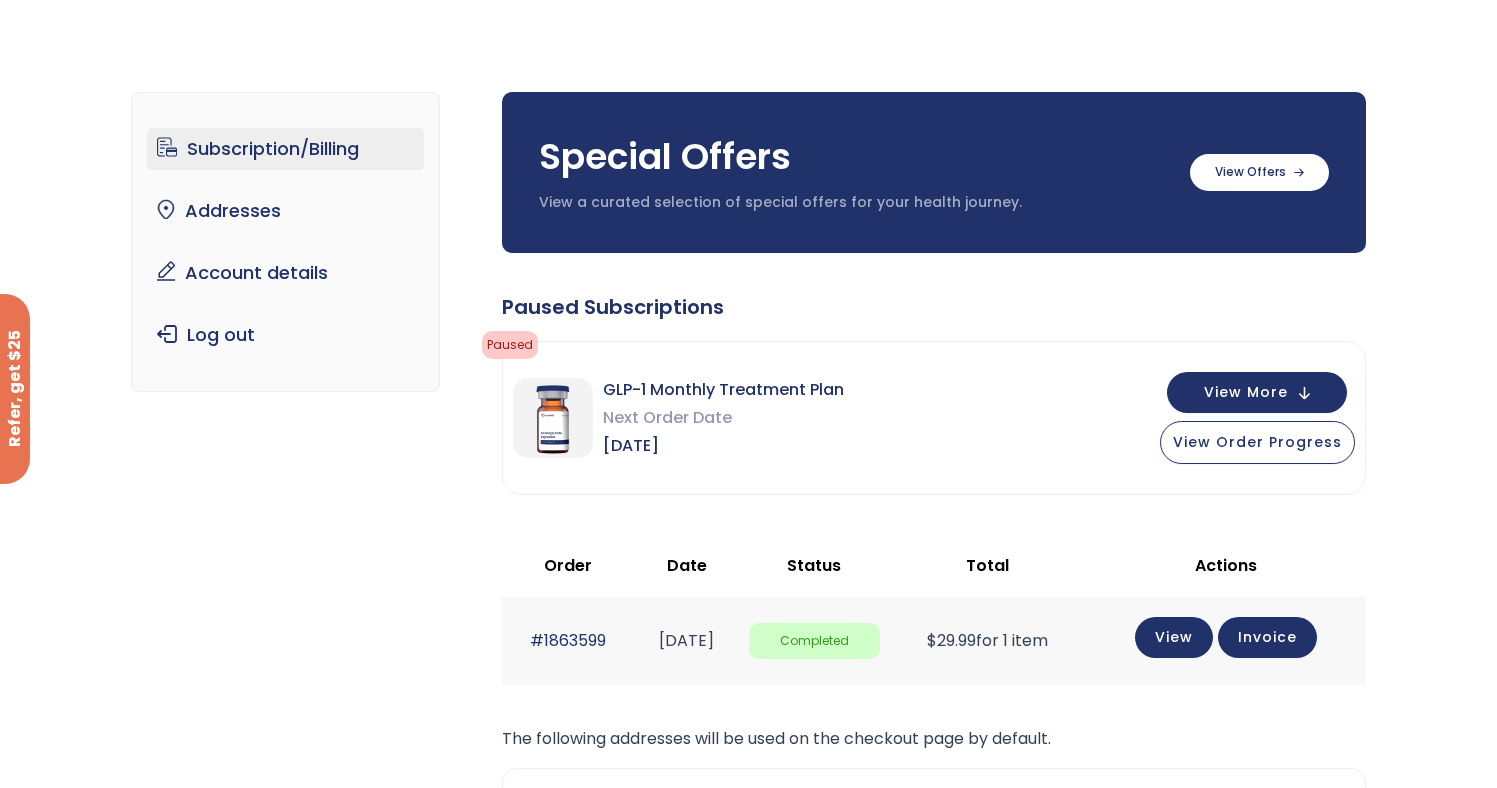 click at bounding box center [0, -66] 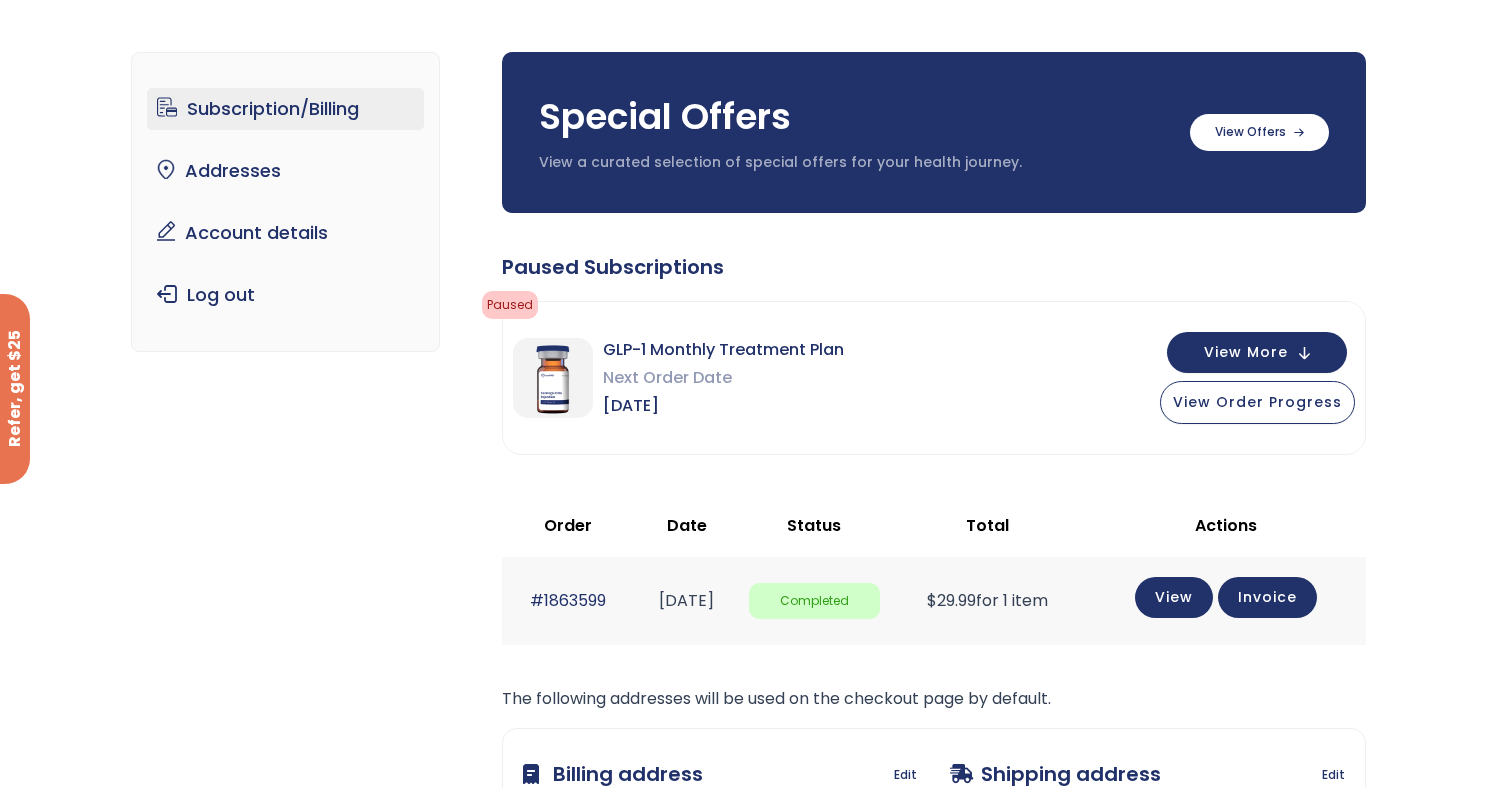 scroll, scrollTop: 0, scrollLeft: 0, axis: both 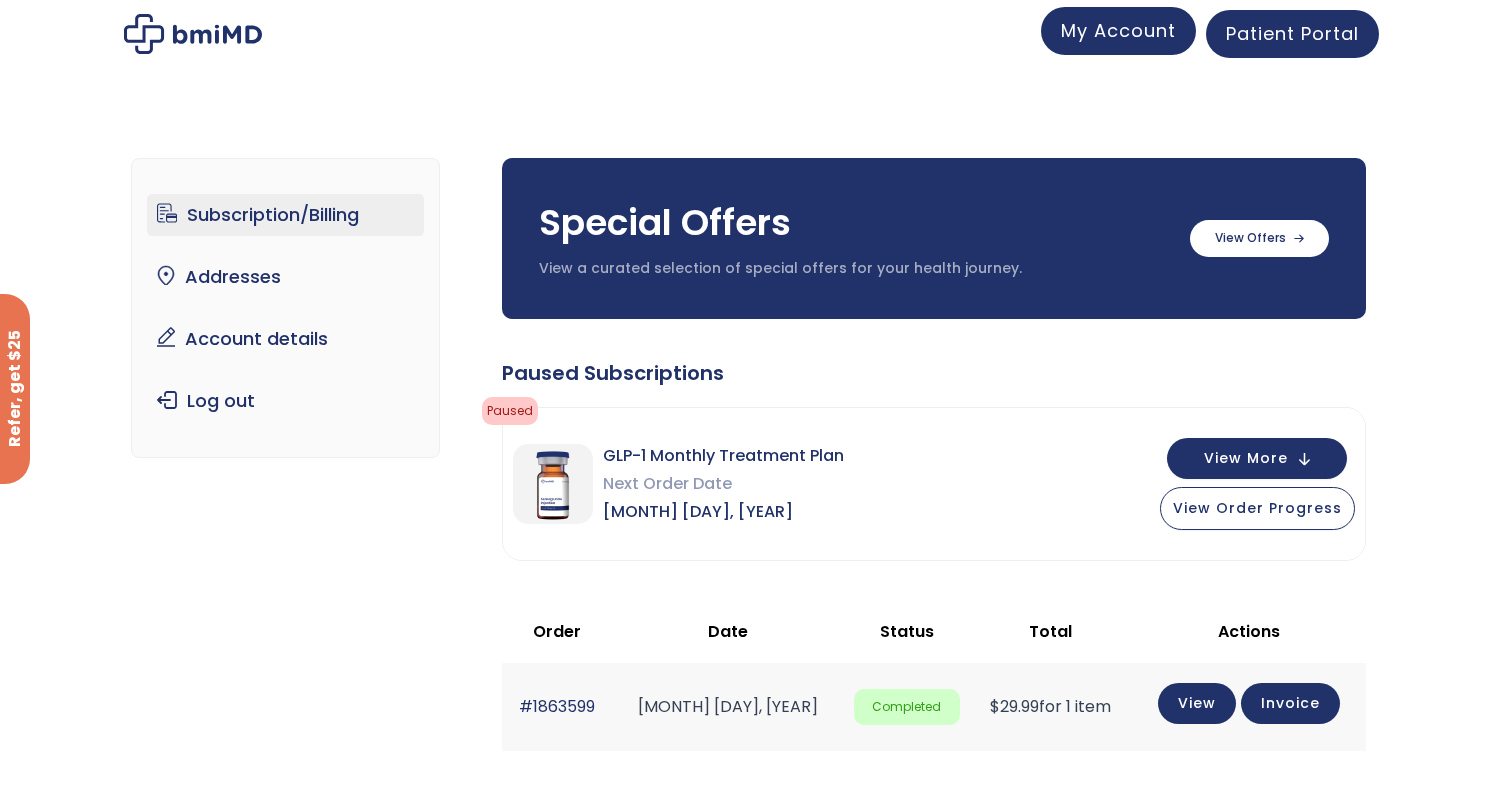 click on "My Account" at bounding box center [1118, 31] 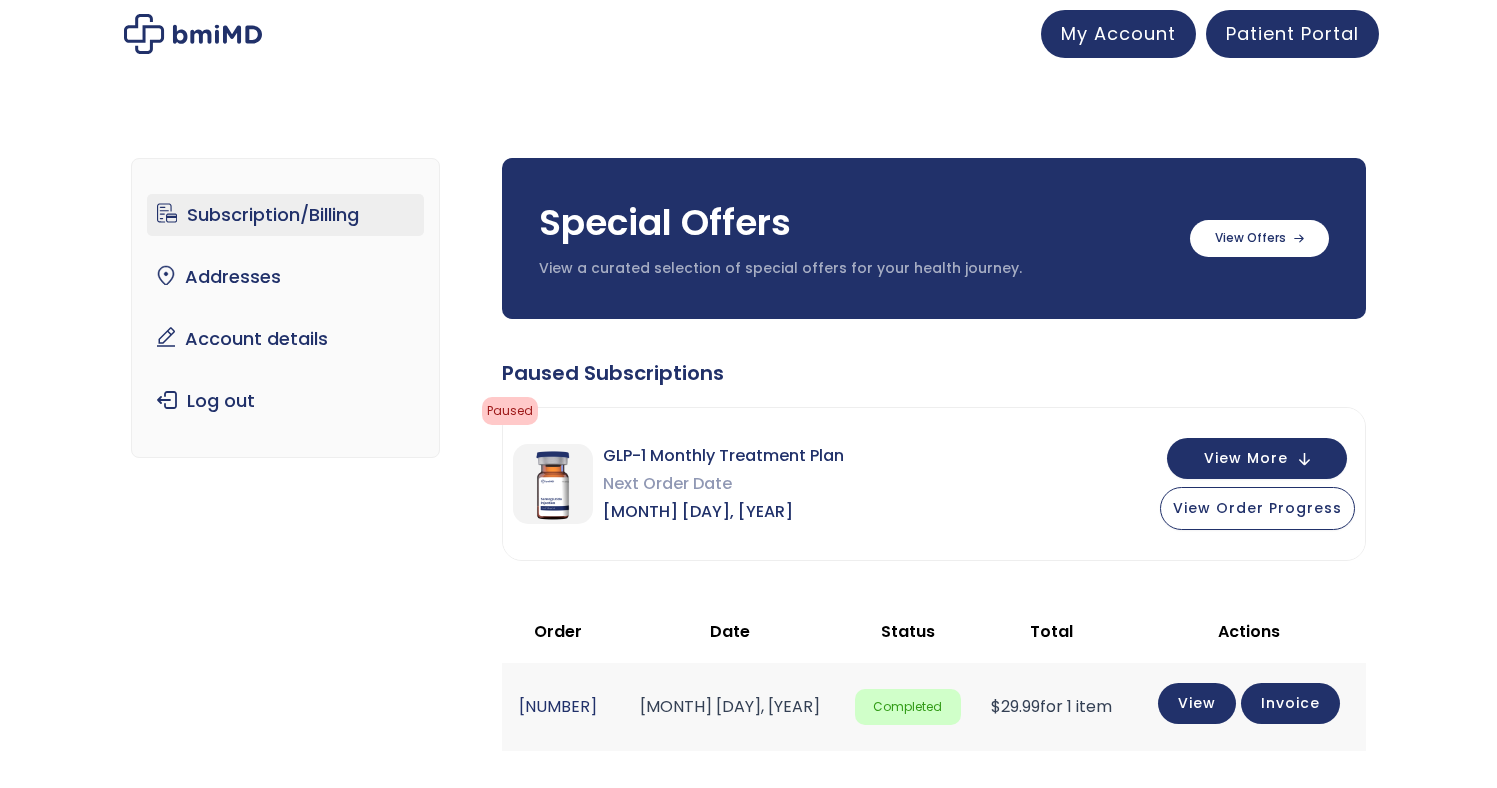 scroll, scrollTop: 0, scrollLeft: 0, axis: both 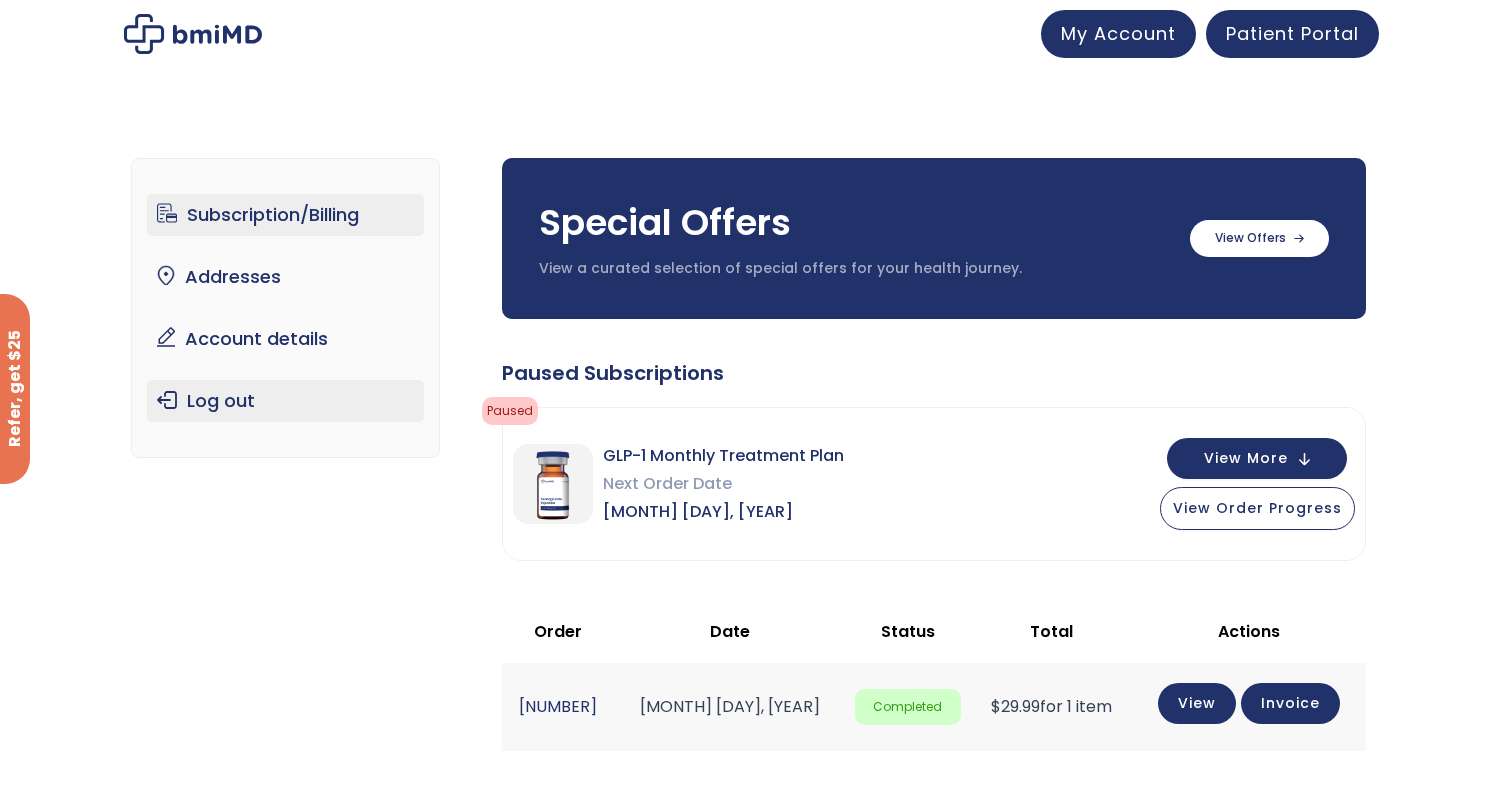 click on "Log out" at bounding box center [285, 401] 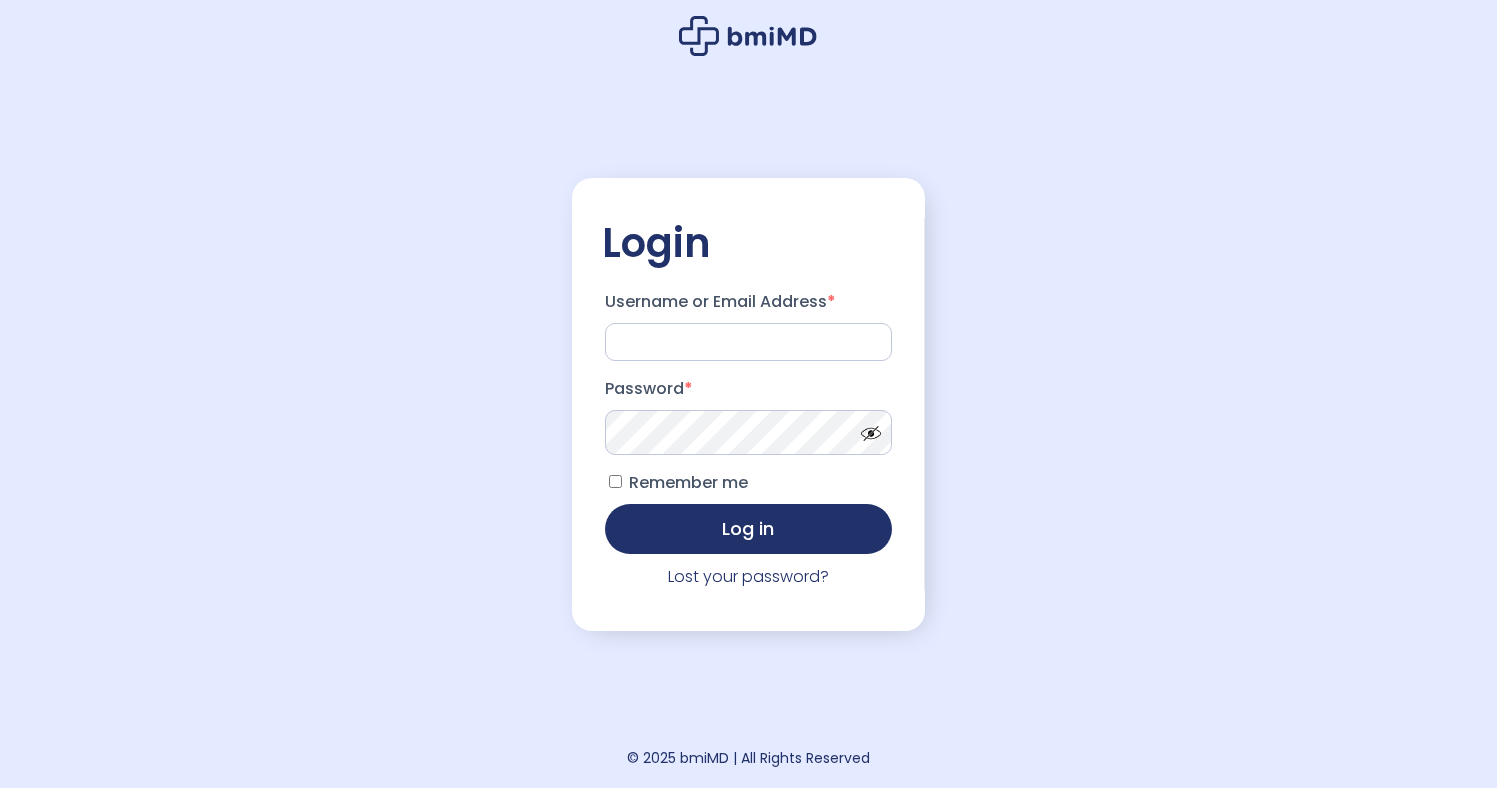 scroll, scrollTop: 0, scrollLeft: 0, axis: both 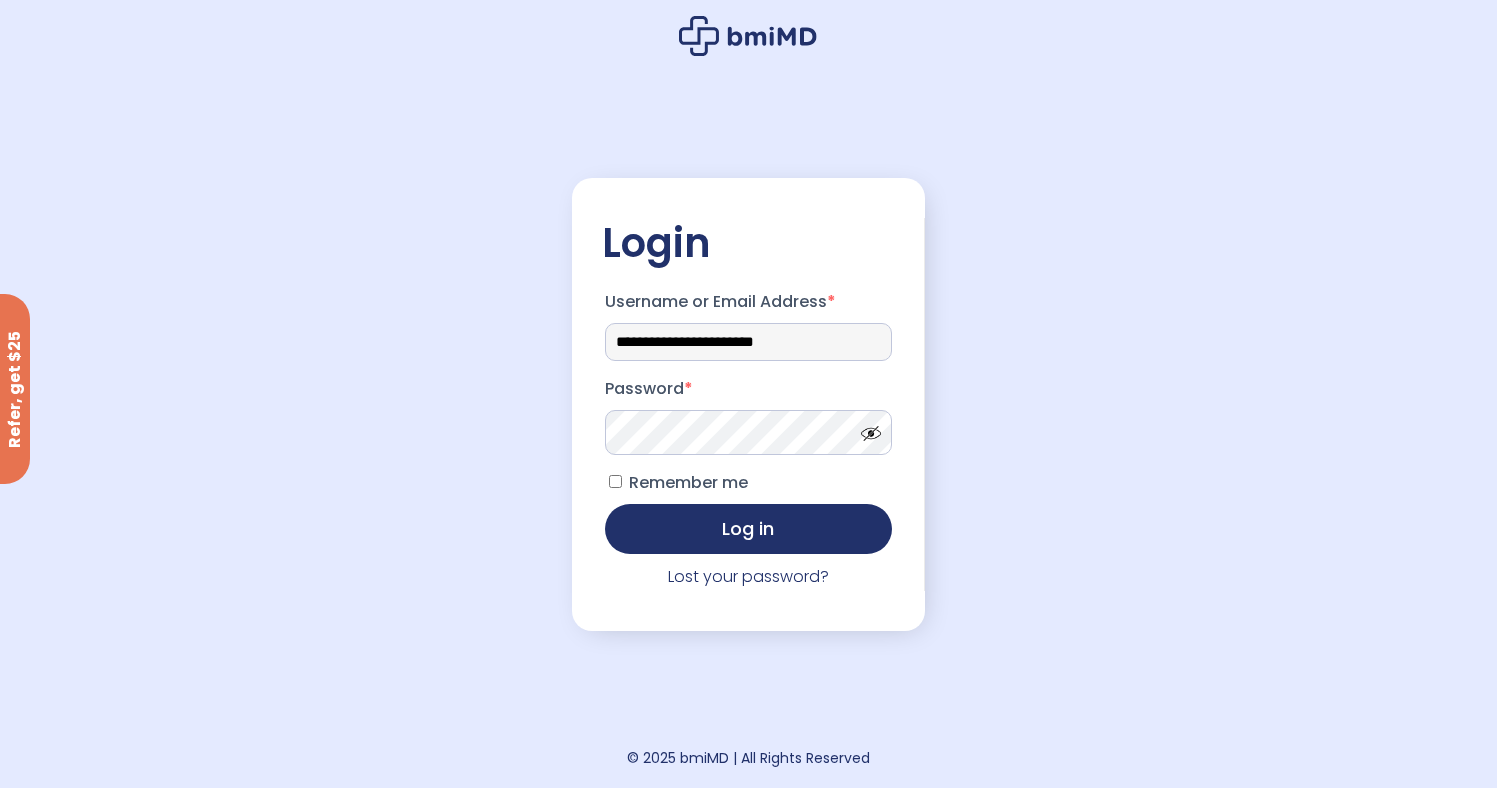 click on "**********" at bounding box center (749, 342) 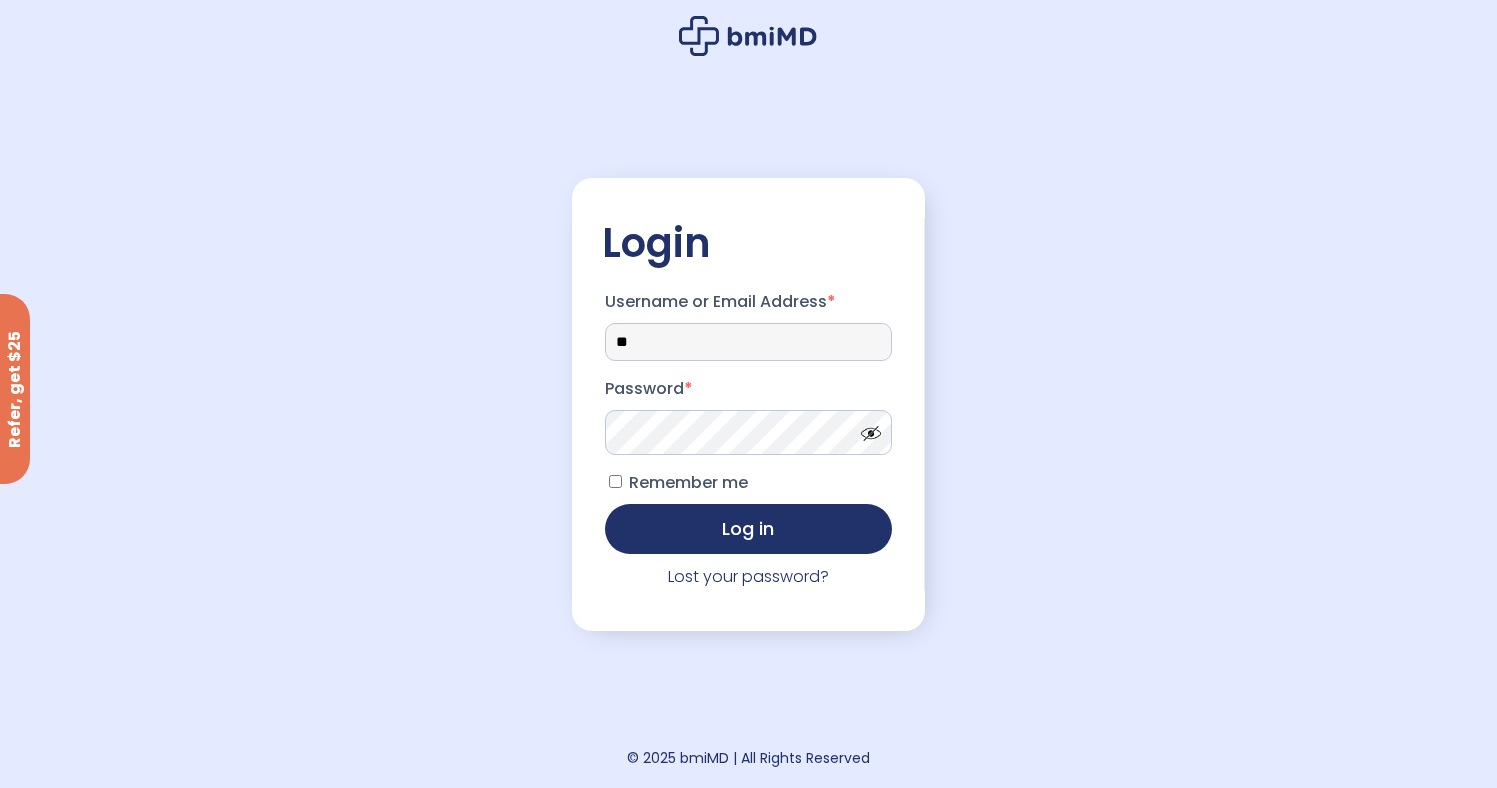 type on "*" 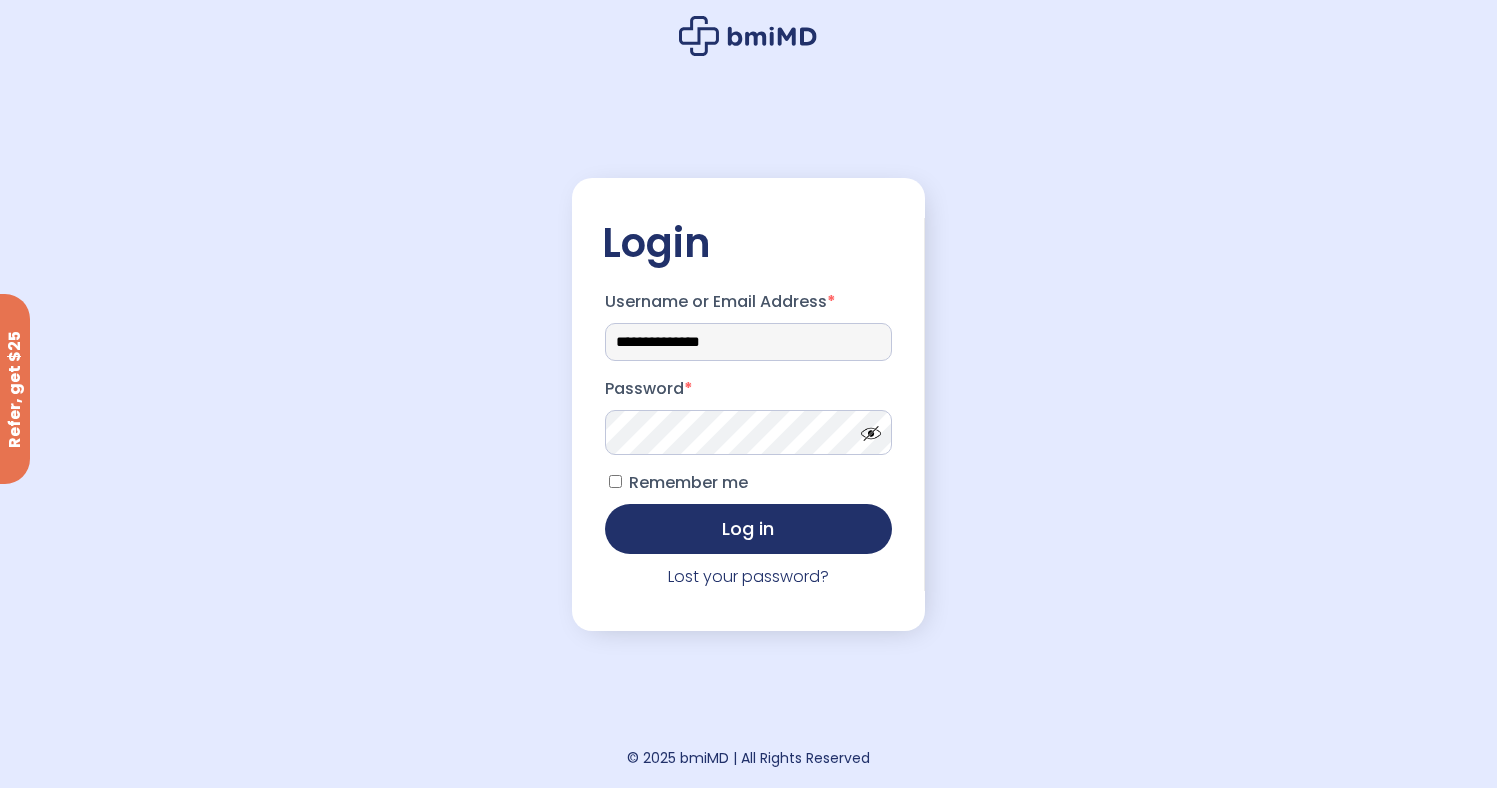 type on "**********" 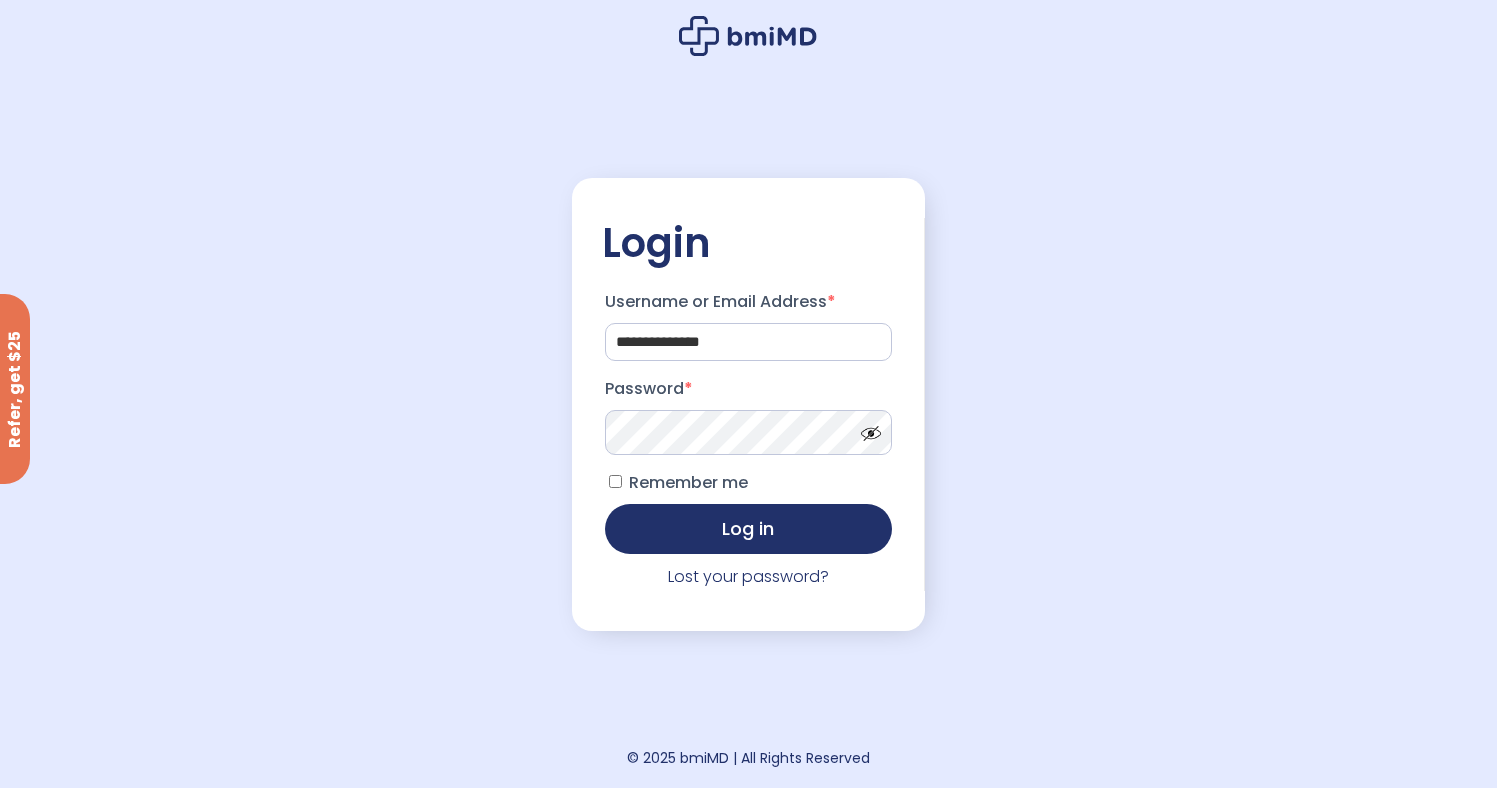 click at bounding box center (866, 428) 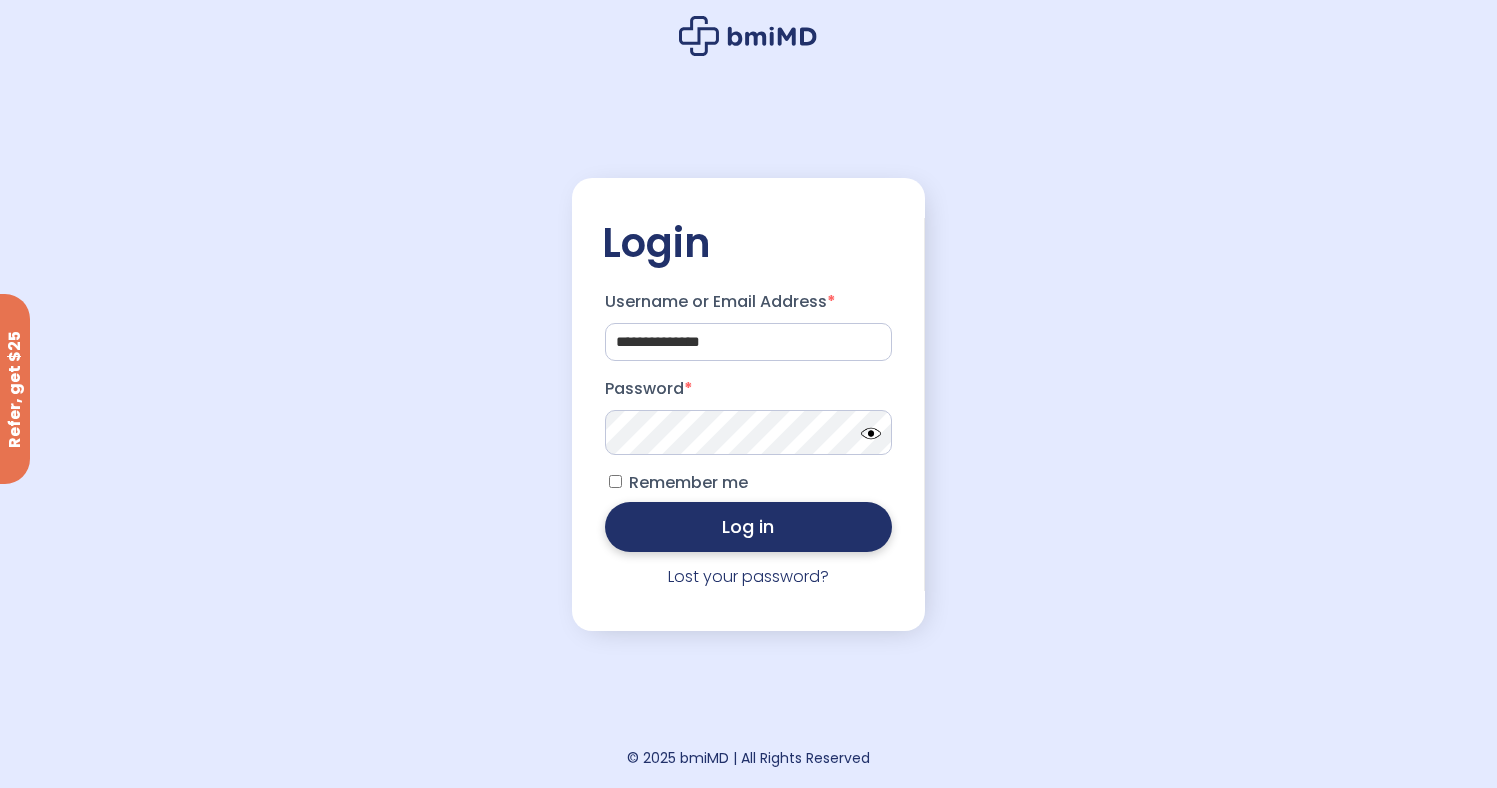 click on "Log in" at bounding box center [749, 527] 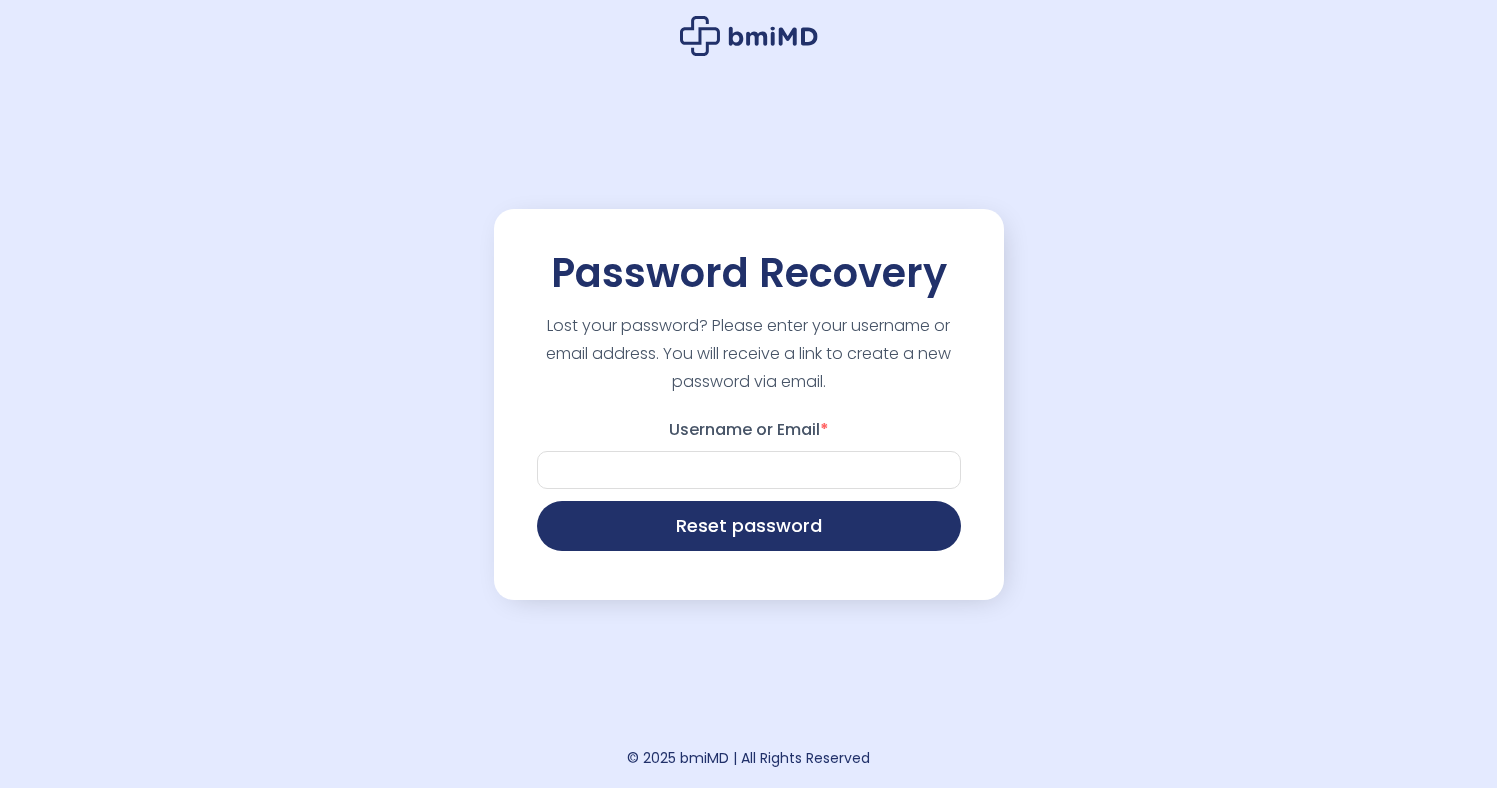 scroll, scrollTop: 0, scrollLeft: 0, axis: both 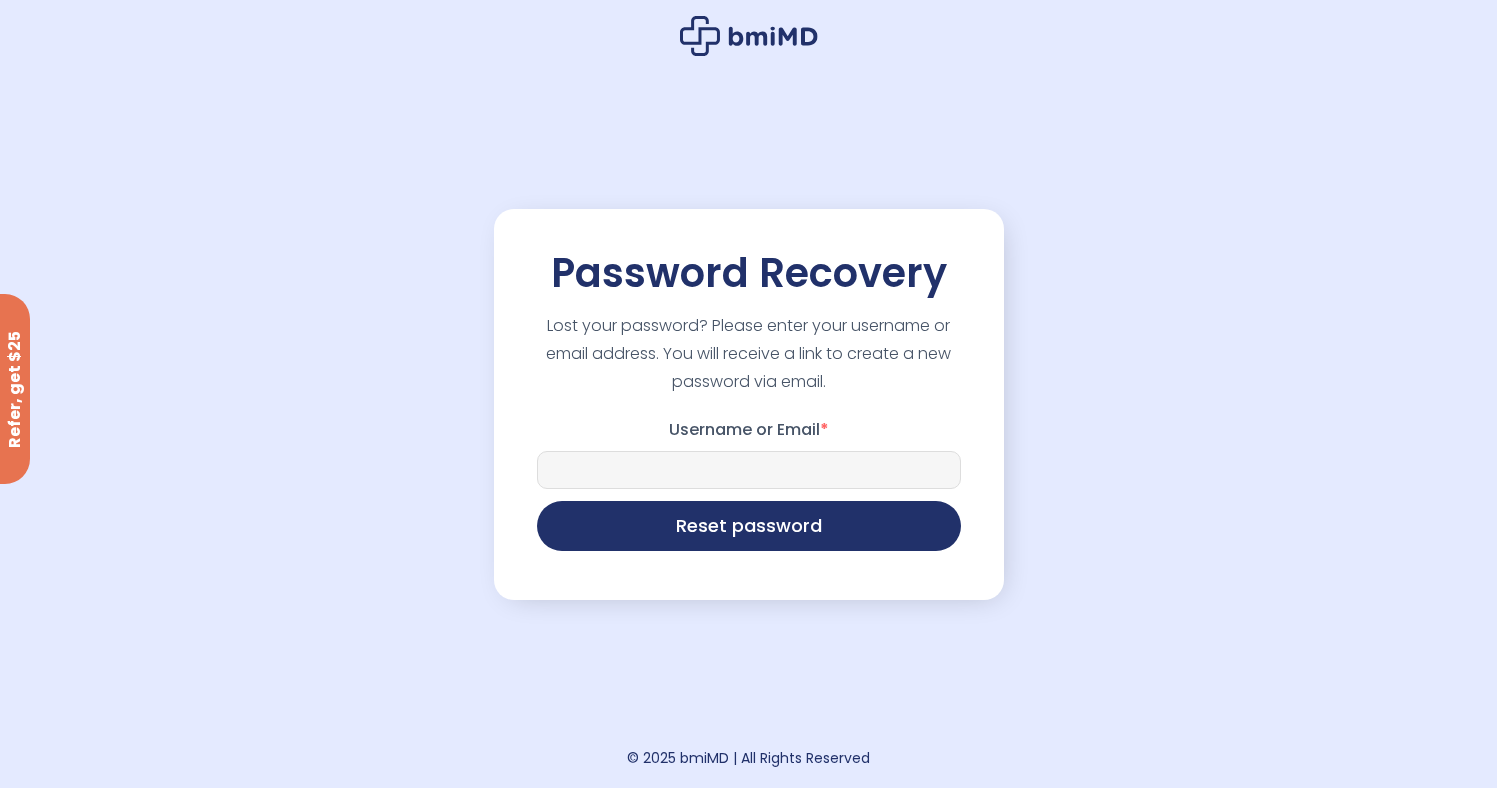 click on "Username or Email  *" at bounding box center (749, 470) 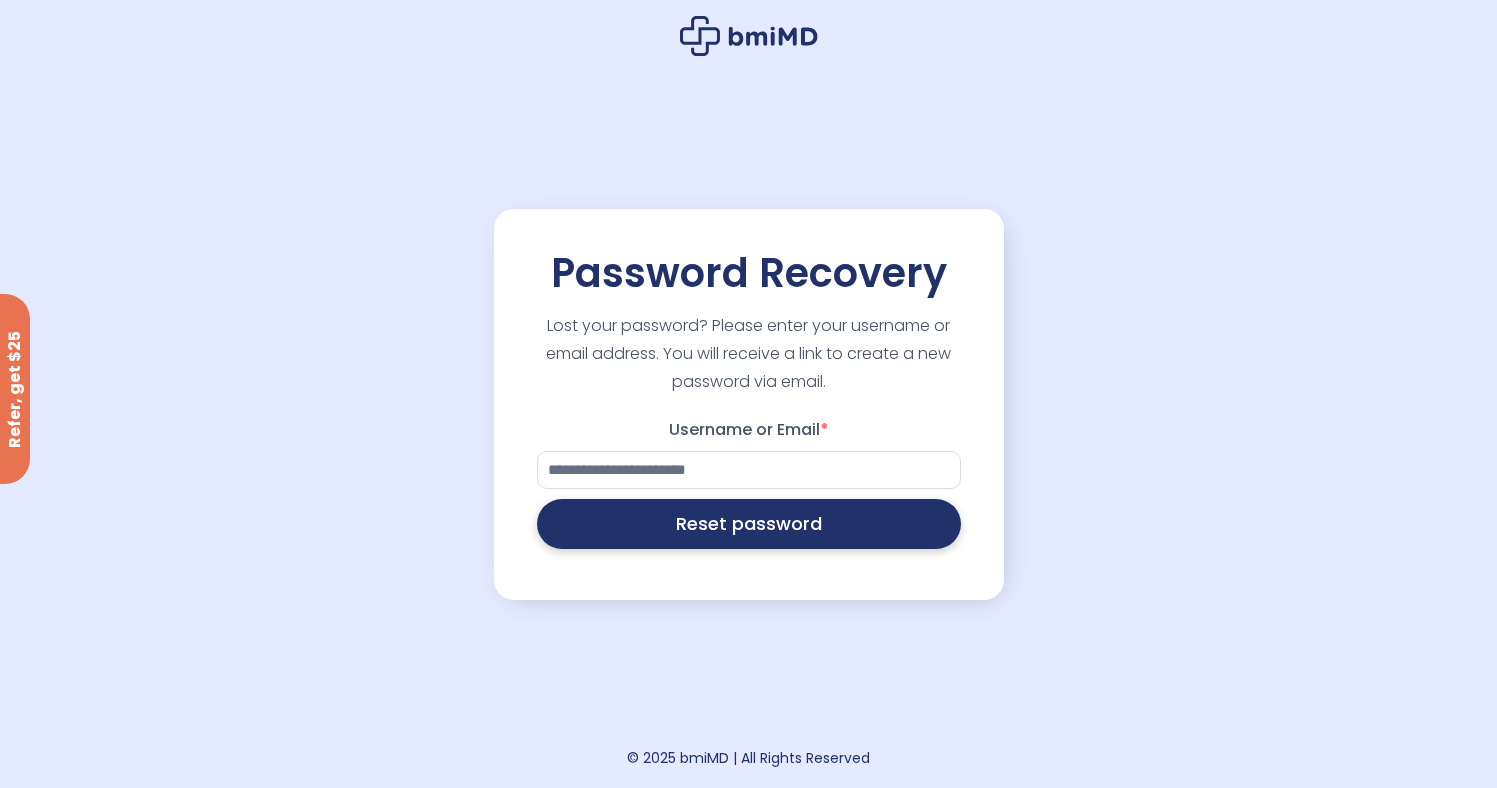 click on "Reset password" at bounding box center [749, 524] 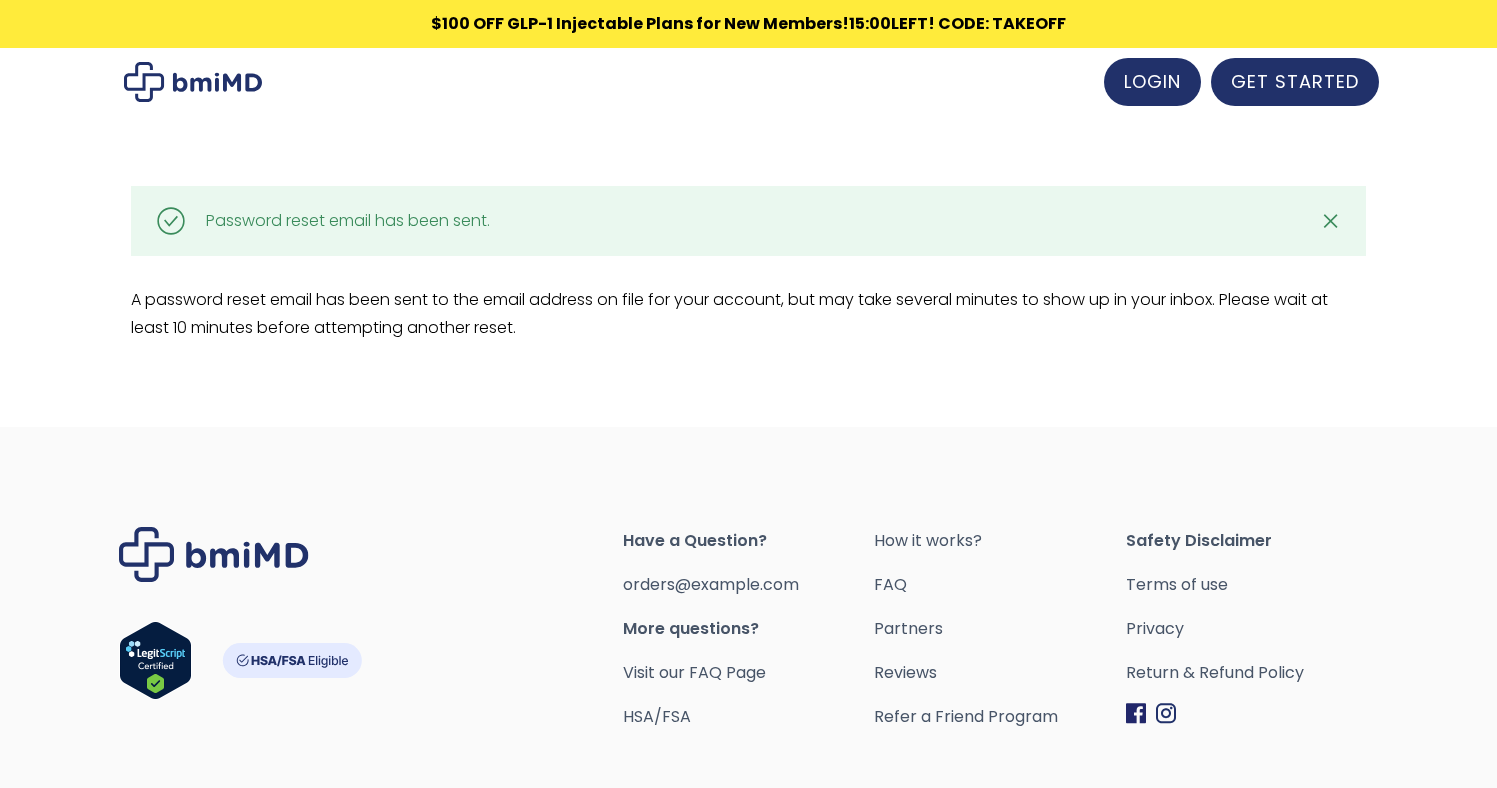 scroll, scrollTop: 0, scrollLeft: 0, axis: both 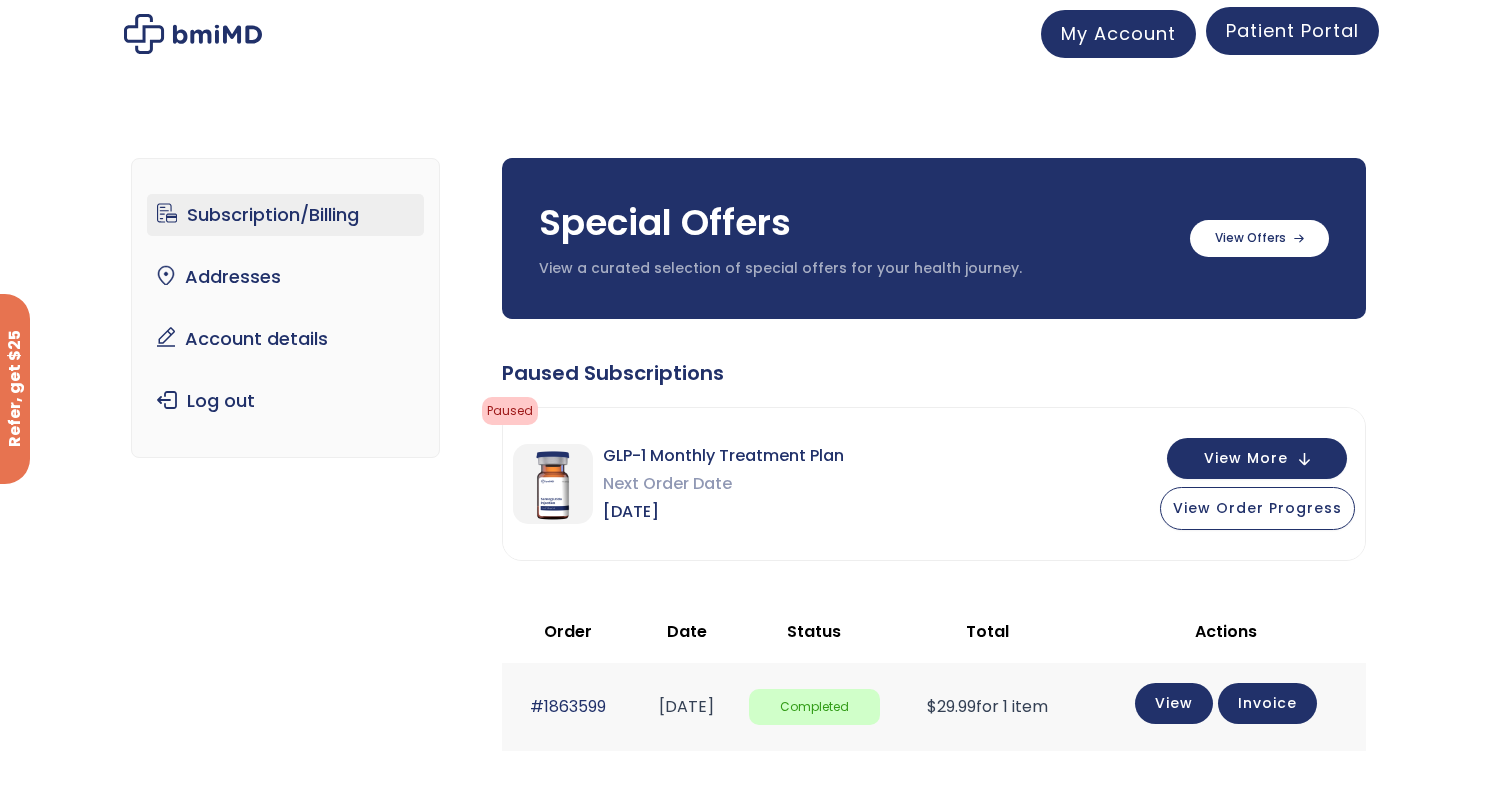 click on "Patient Portal" at bounding box center (1292, 30) 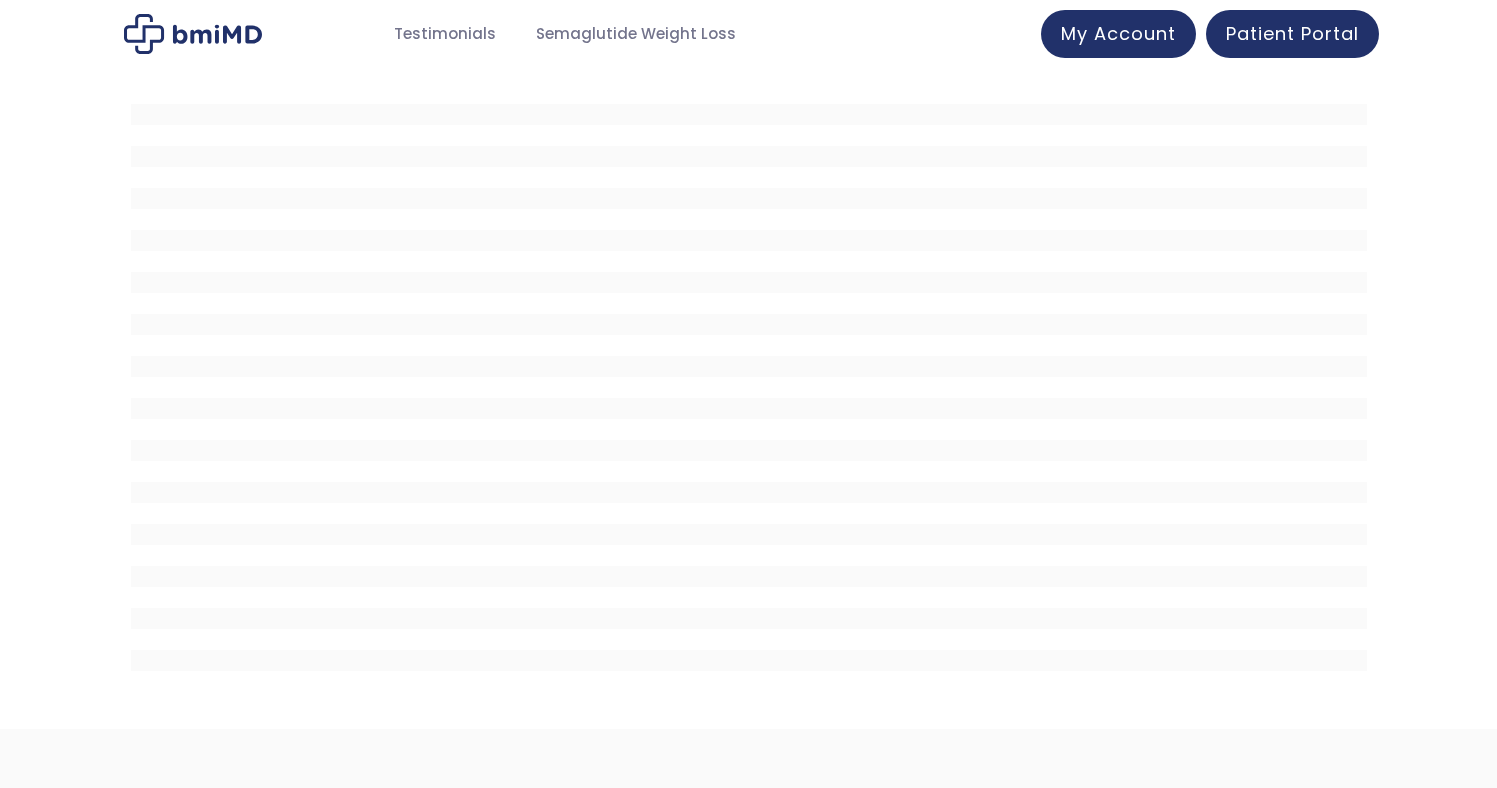 scroll, scrollTop: 0, scrollLeft: 0, axis: both 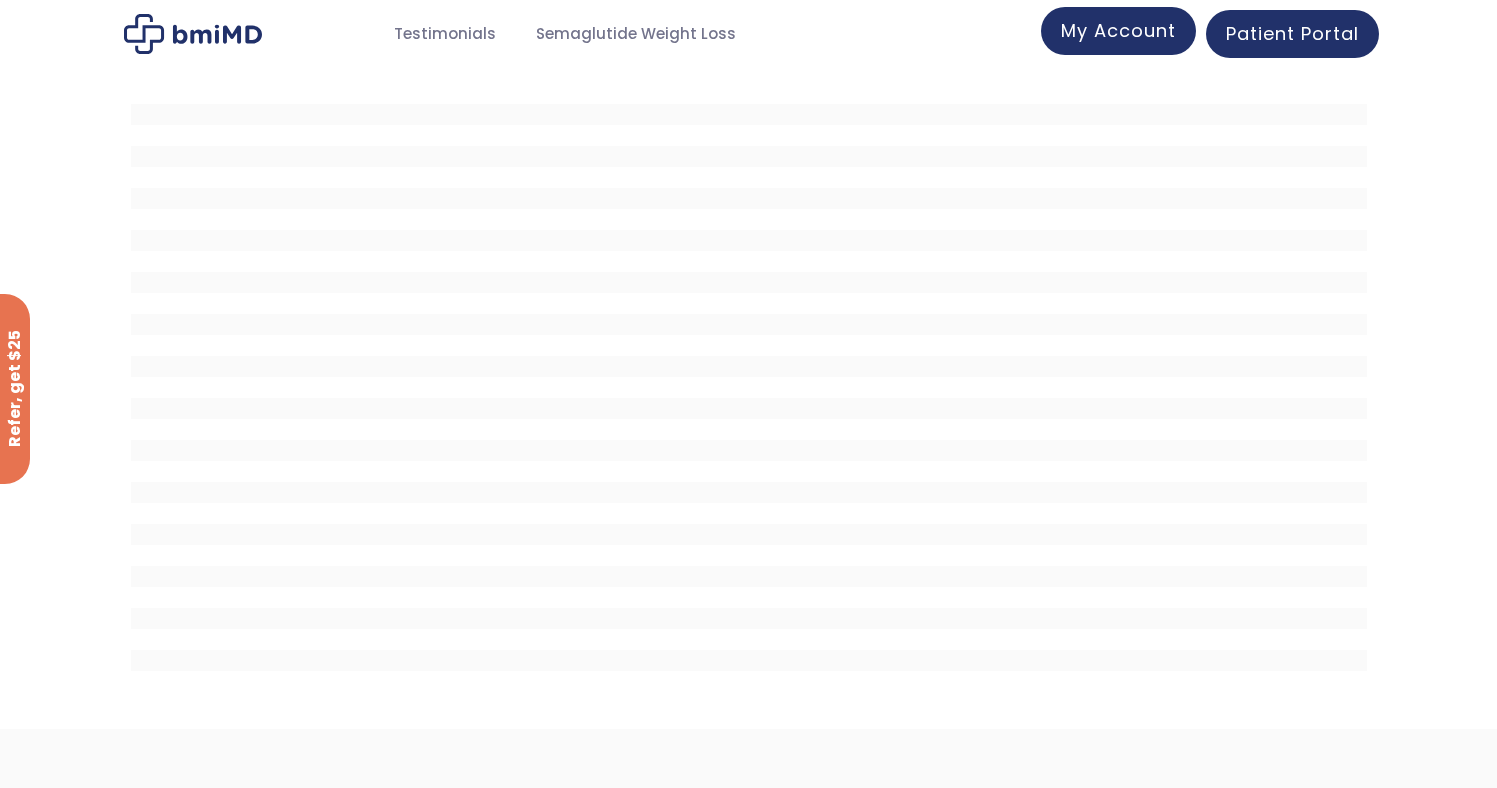 click on "My Account" at bounding box center (1118, 30) 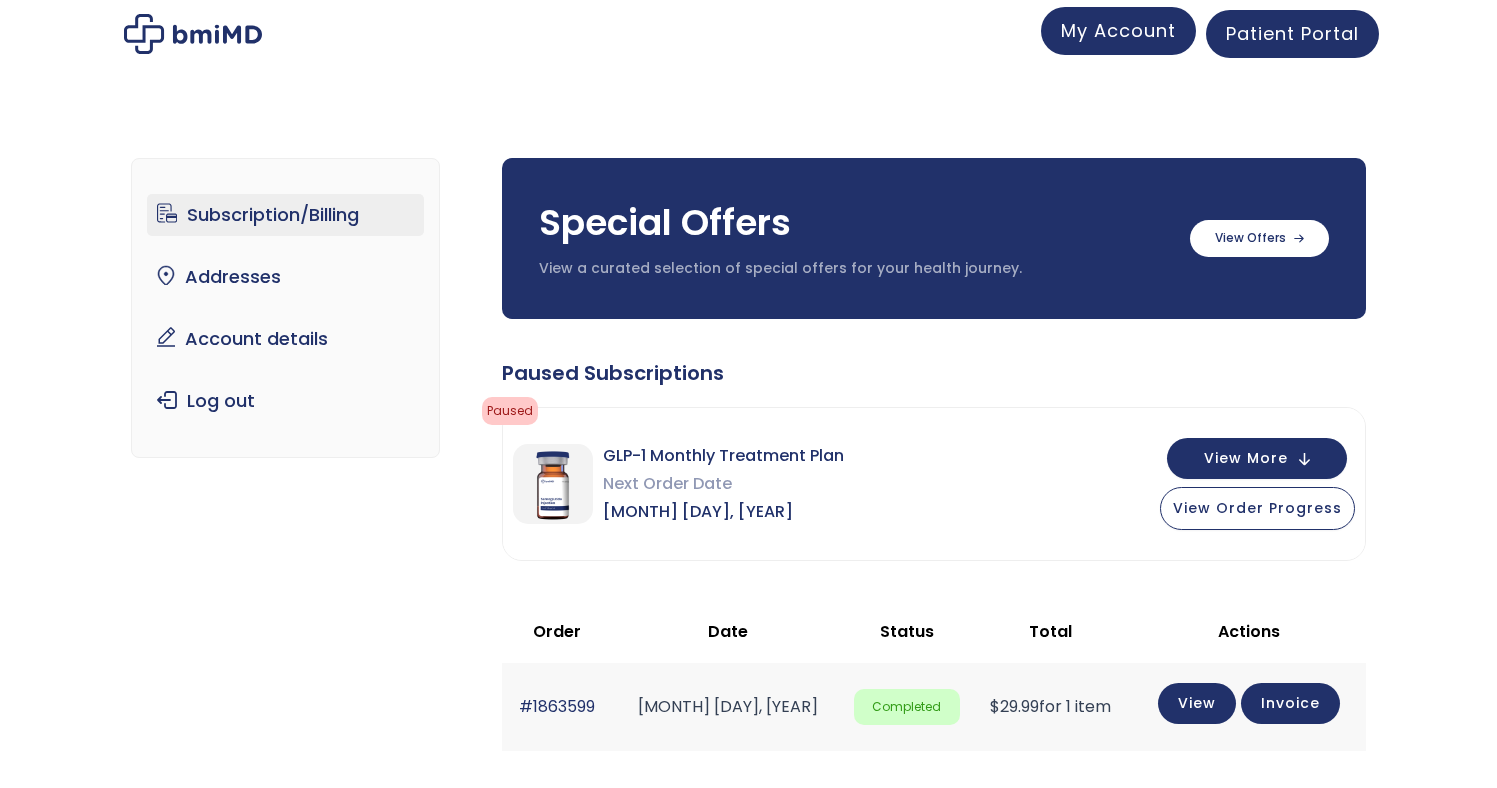 scroll, scrollTop: 0, scrollLeft: 0, axis: both 